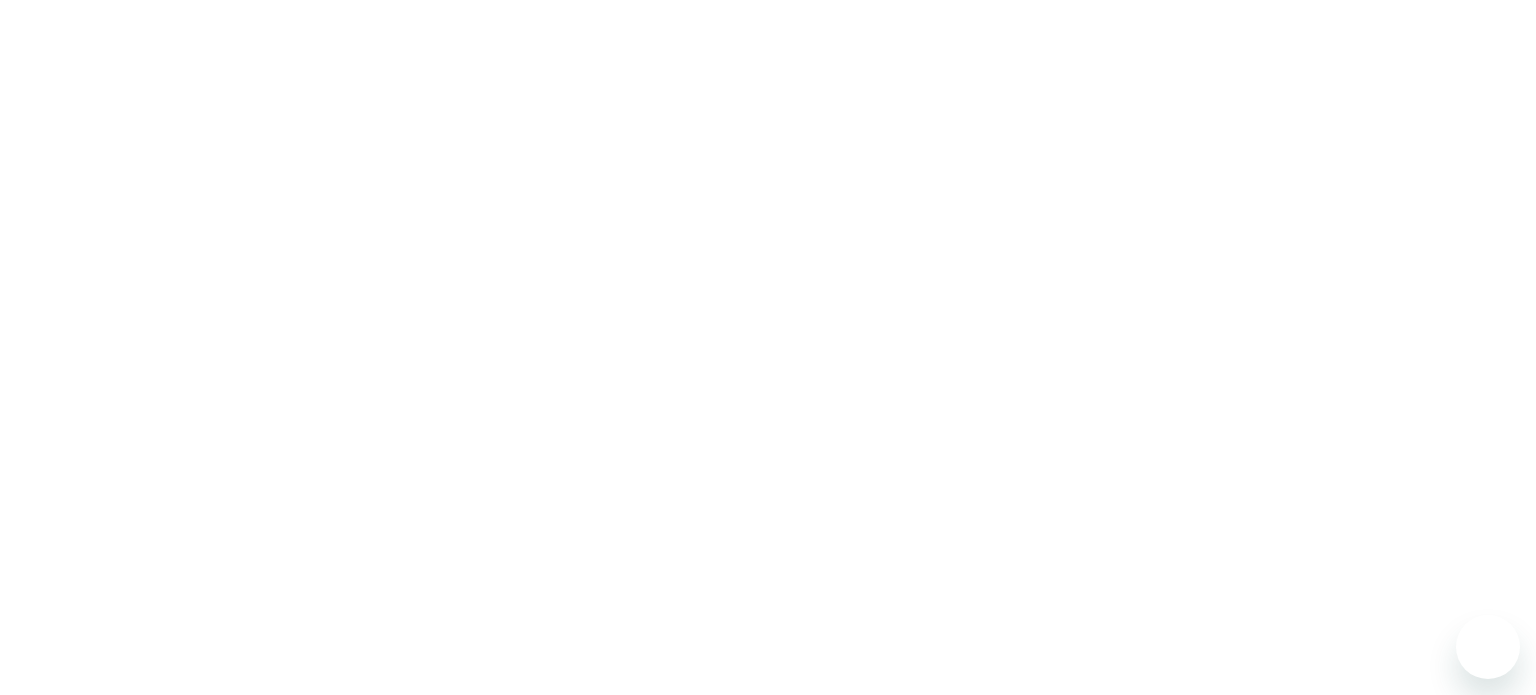 scroll, scrollTop: 0, scrollLeft: 0, axis: both 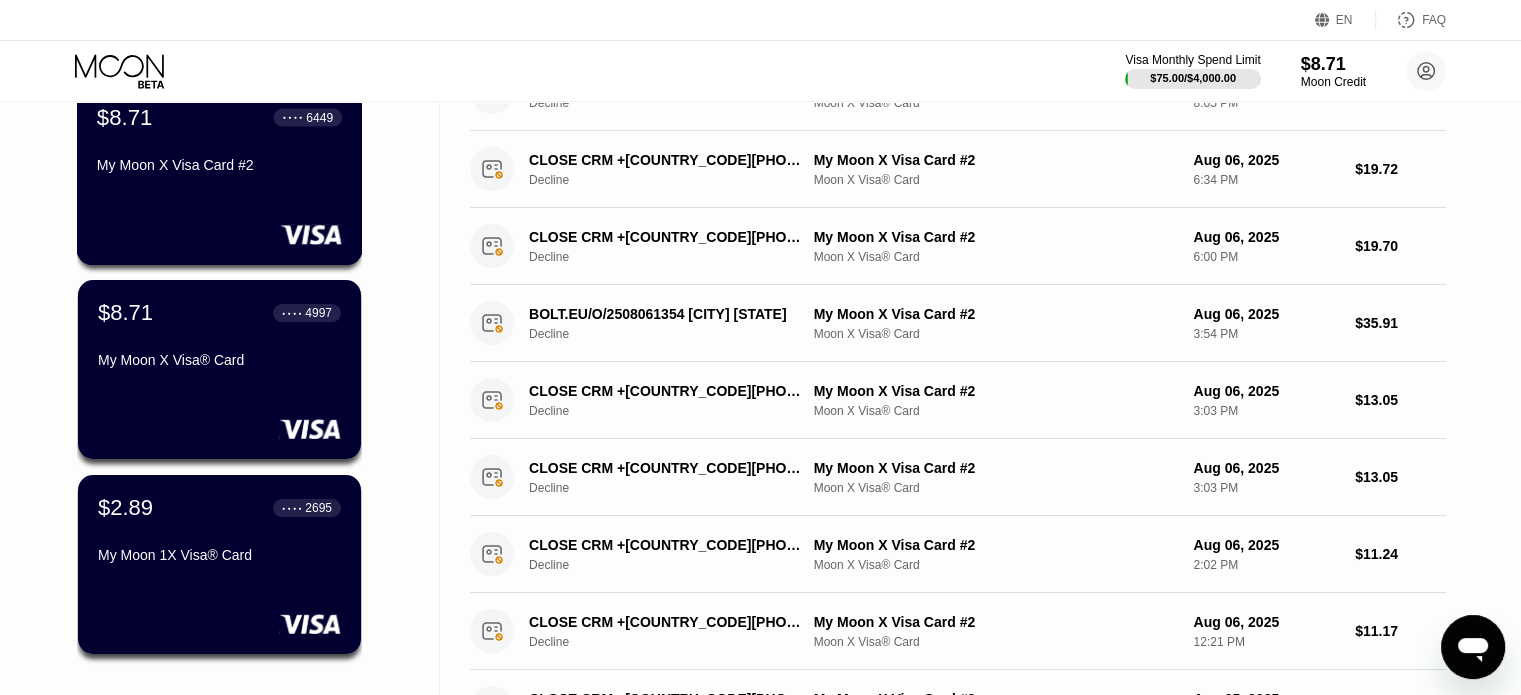 click on "My Moon X Visa Card #2" at bounding box center [219, 165] 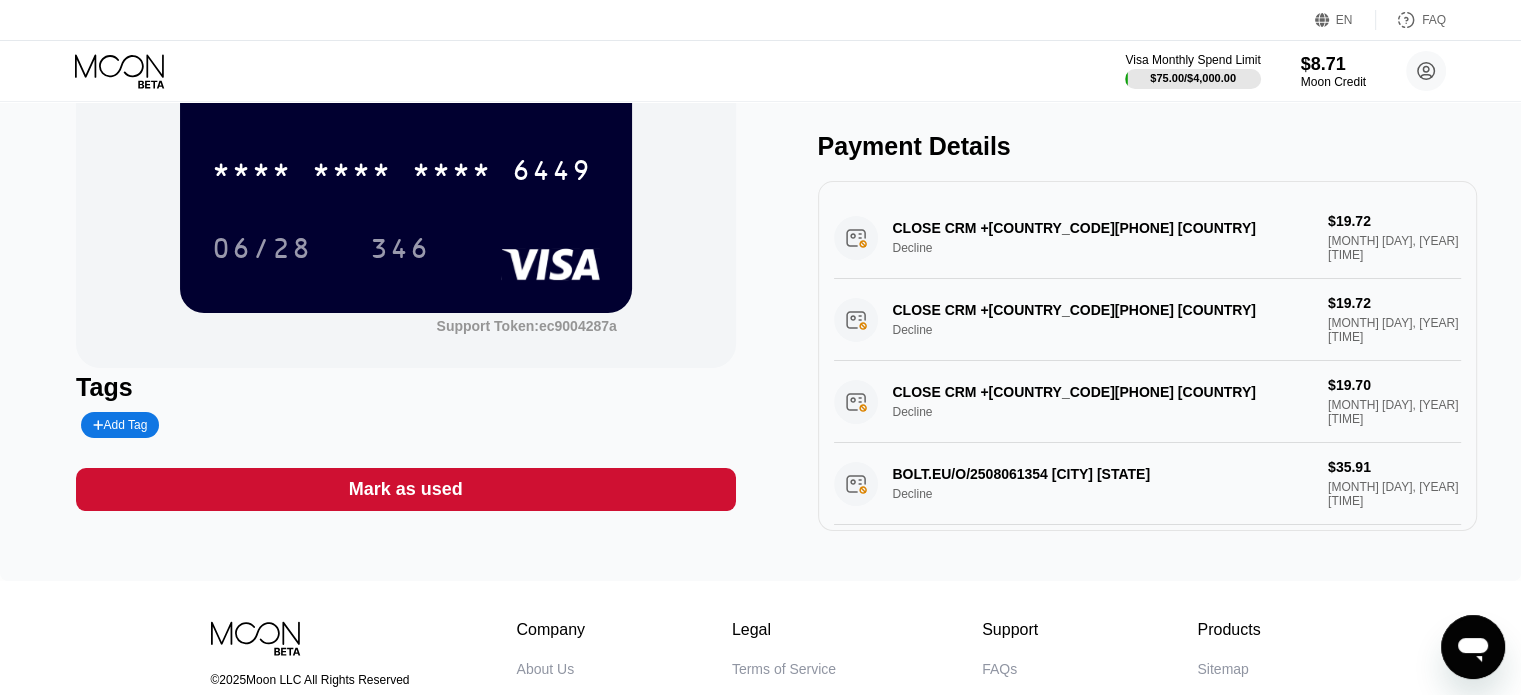 scroll, scrollTop: 0, scrollLeft: 0, axis: both 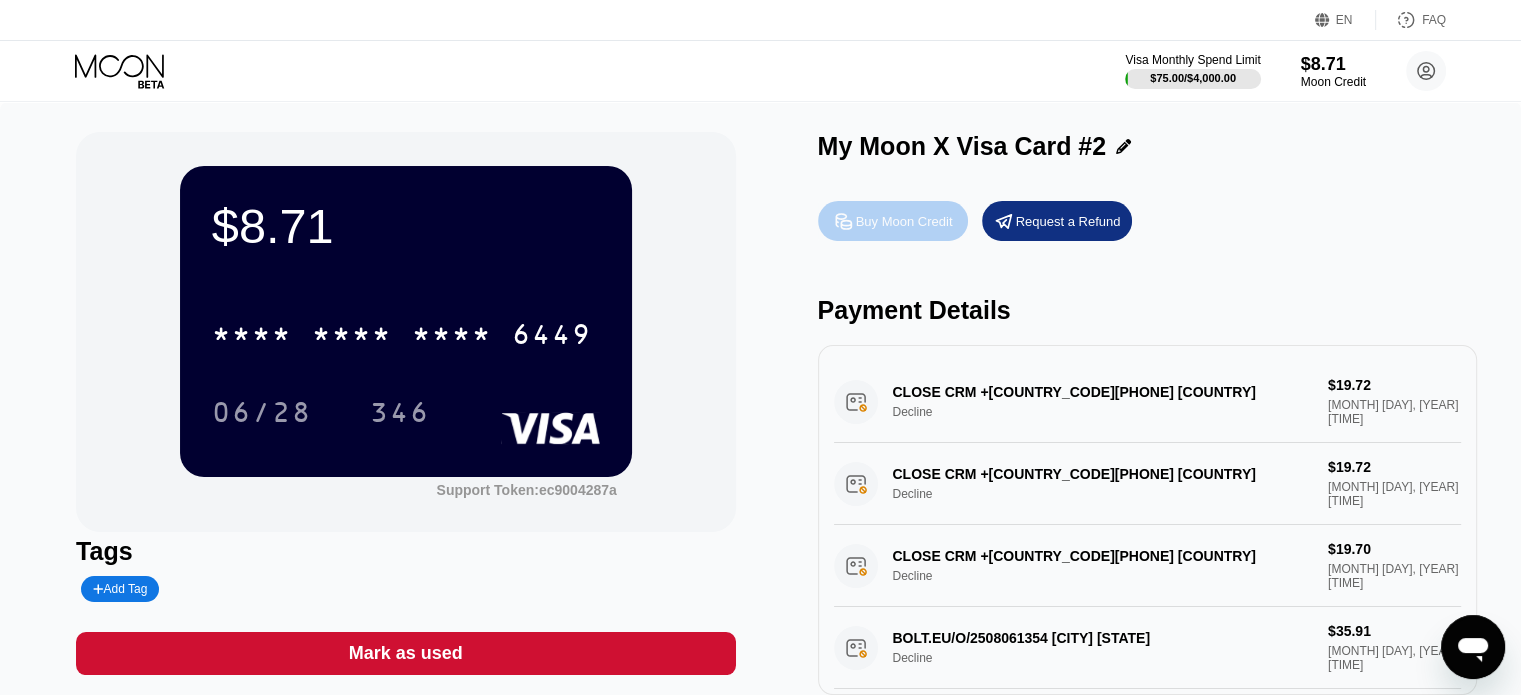 click on "Buy Moon Credit" at bounding box center (904, 221) 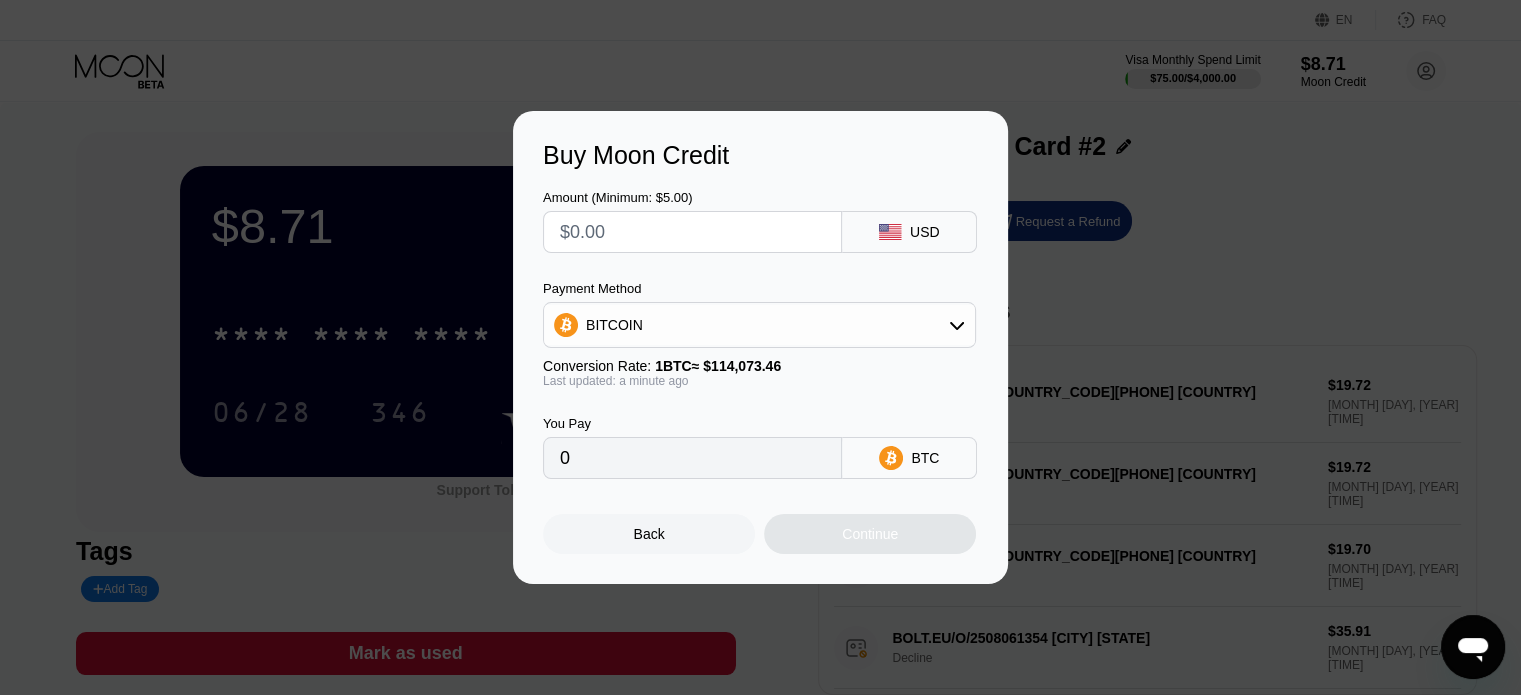 click at bounding box center [692, 232] 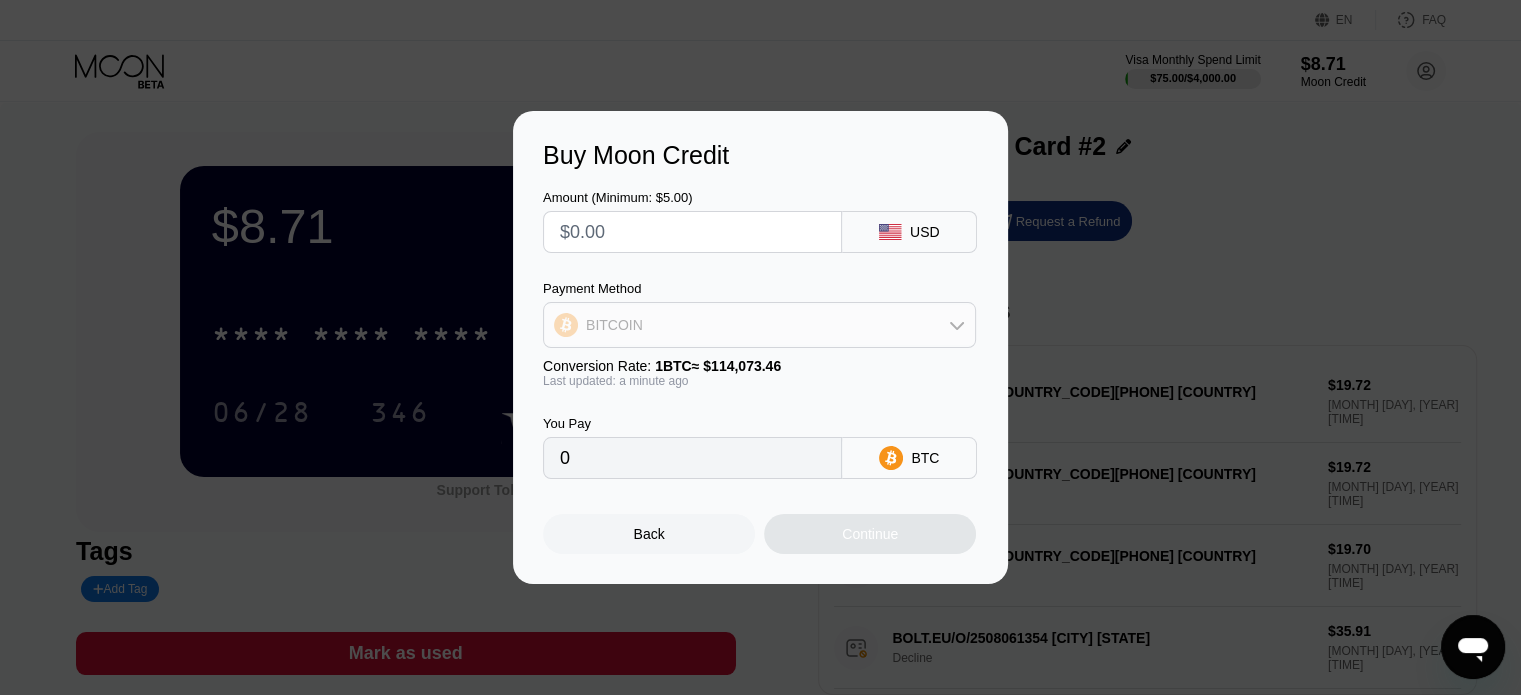 click on "BITCOIN" at bounding box center [759, 325] 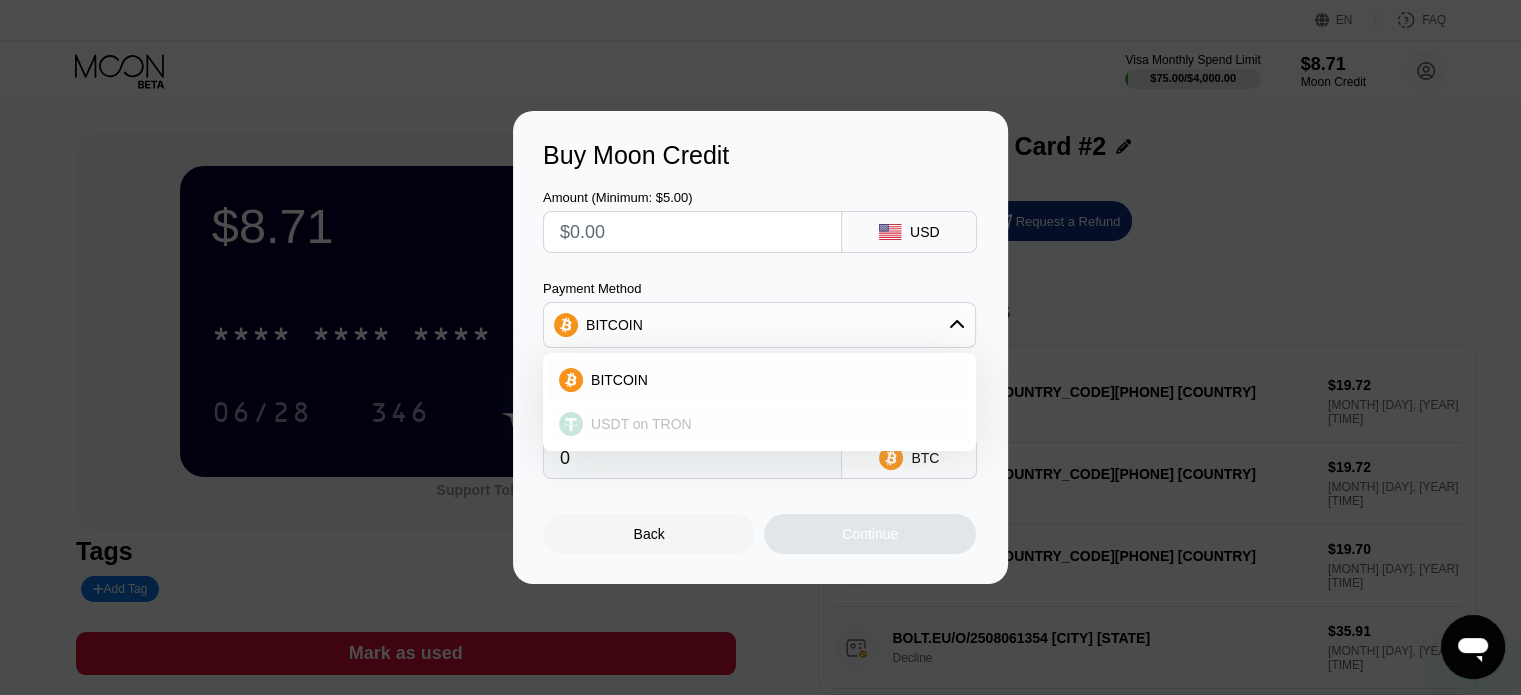 click on "USDT on TRON" at bounding box center [641, 424] 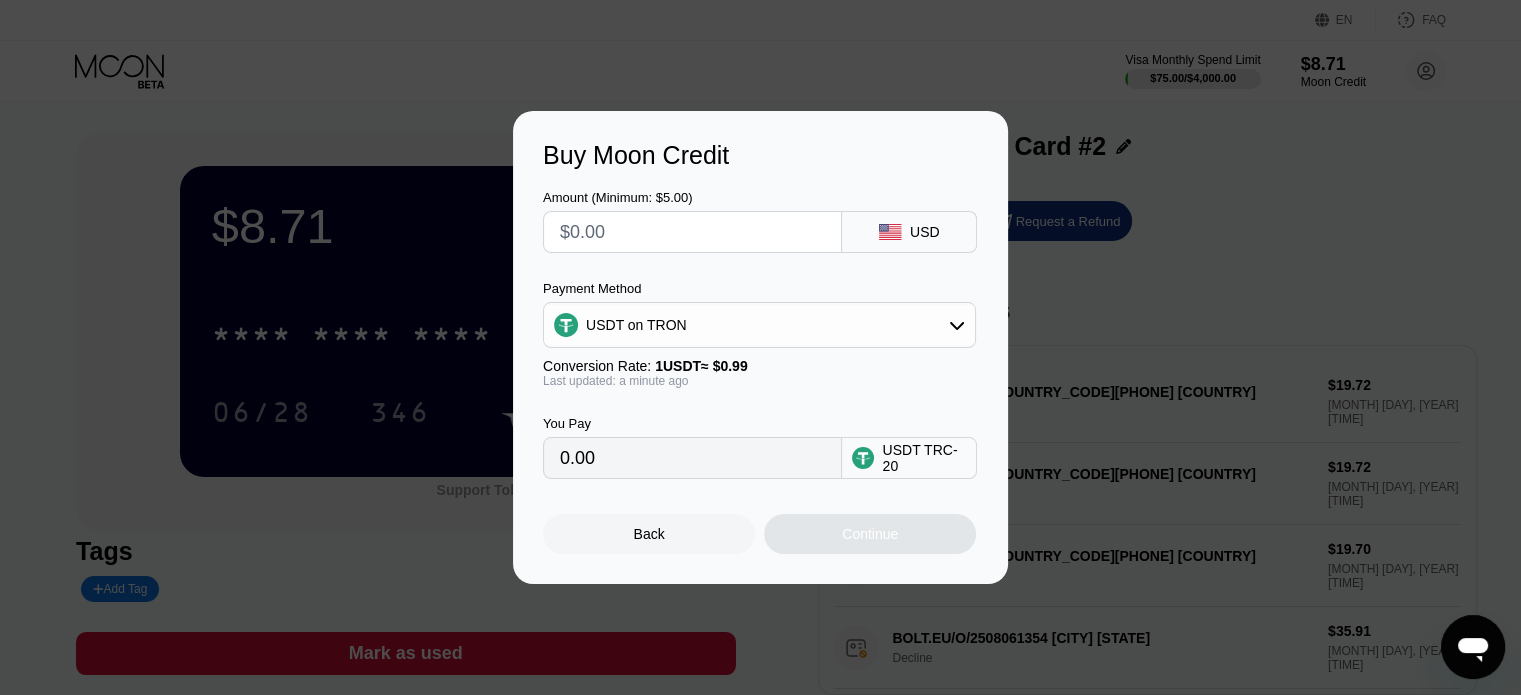 click at bounding box center (692, 232) 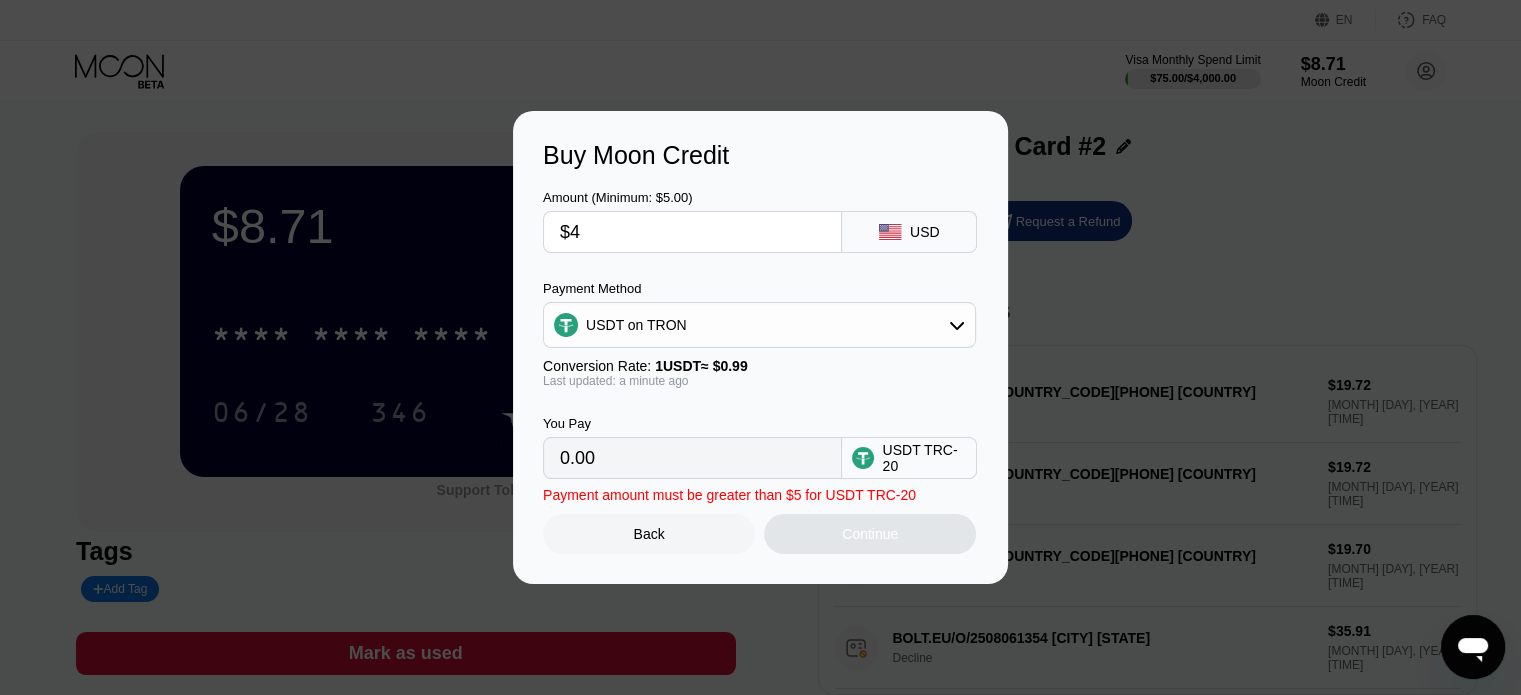 type on "4.04" 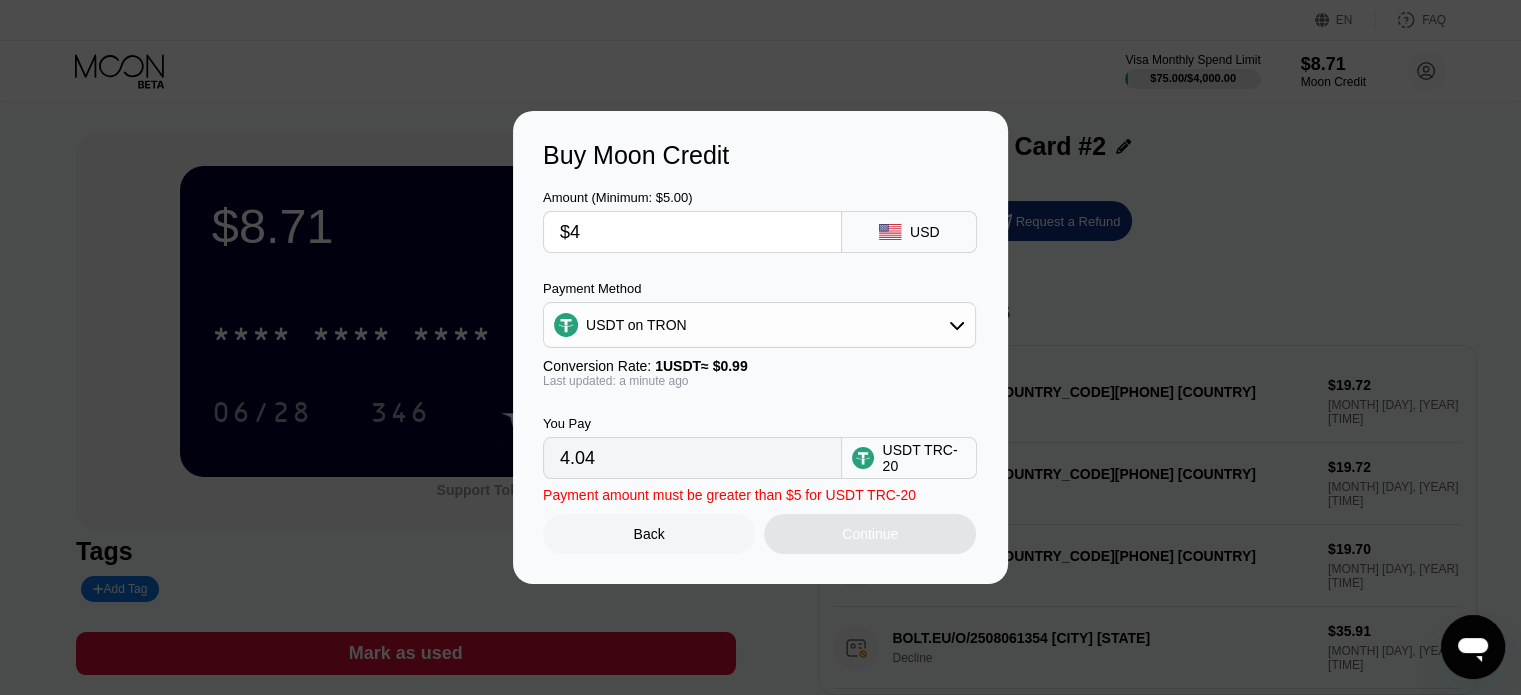 type on "$40" 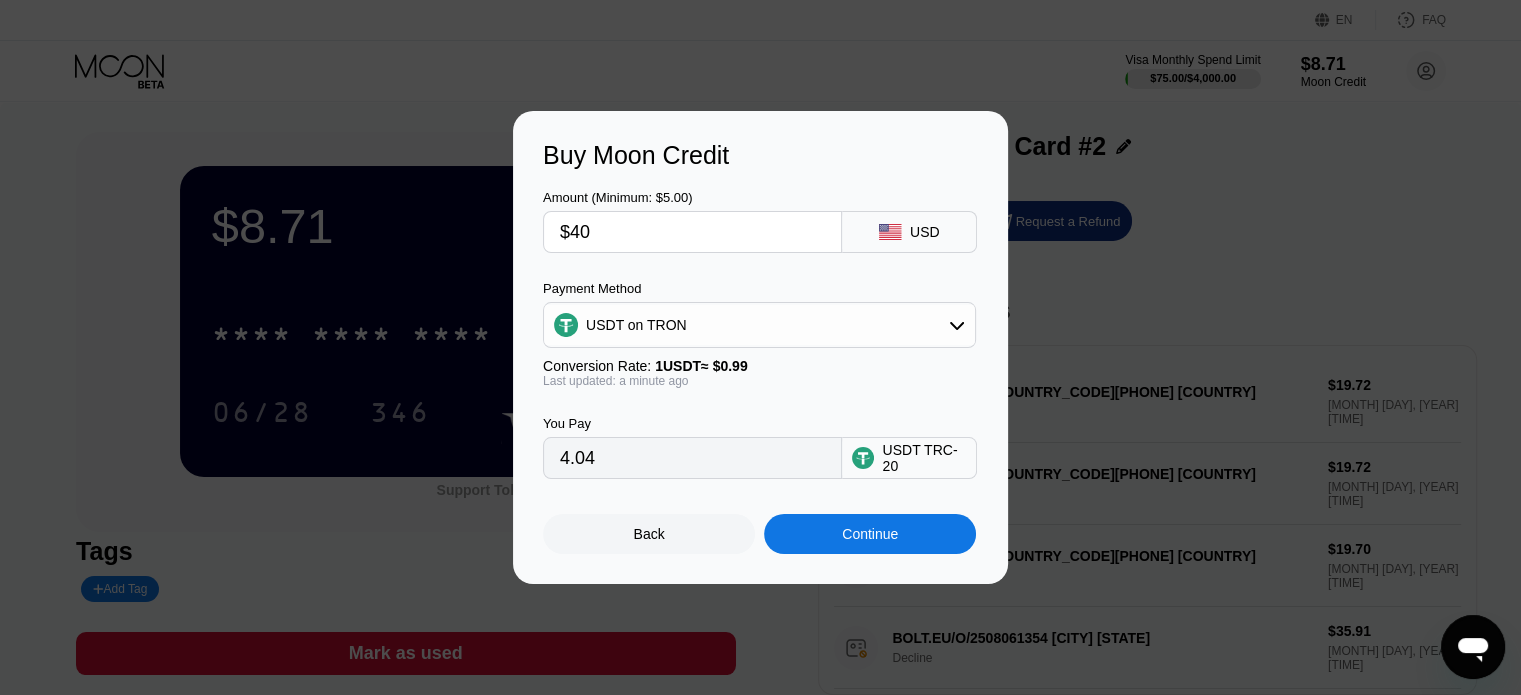 type on "40.40" 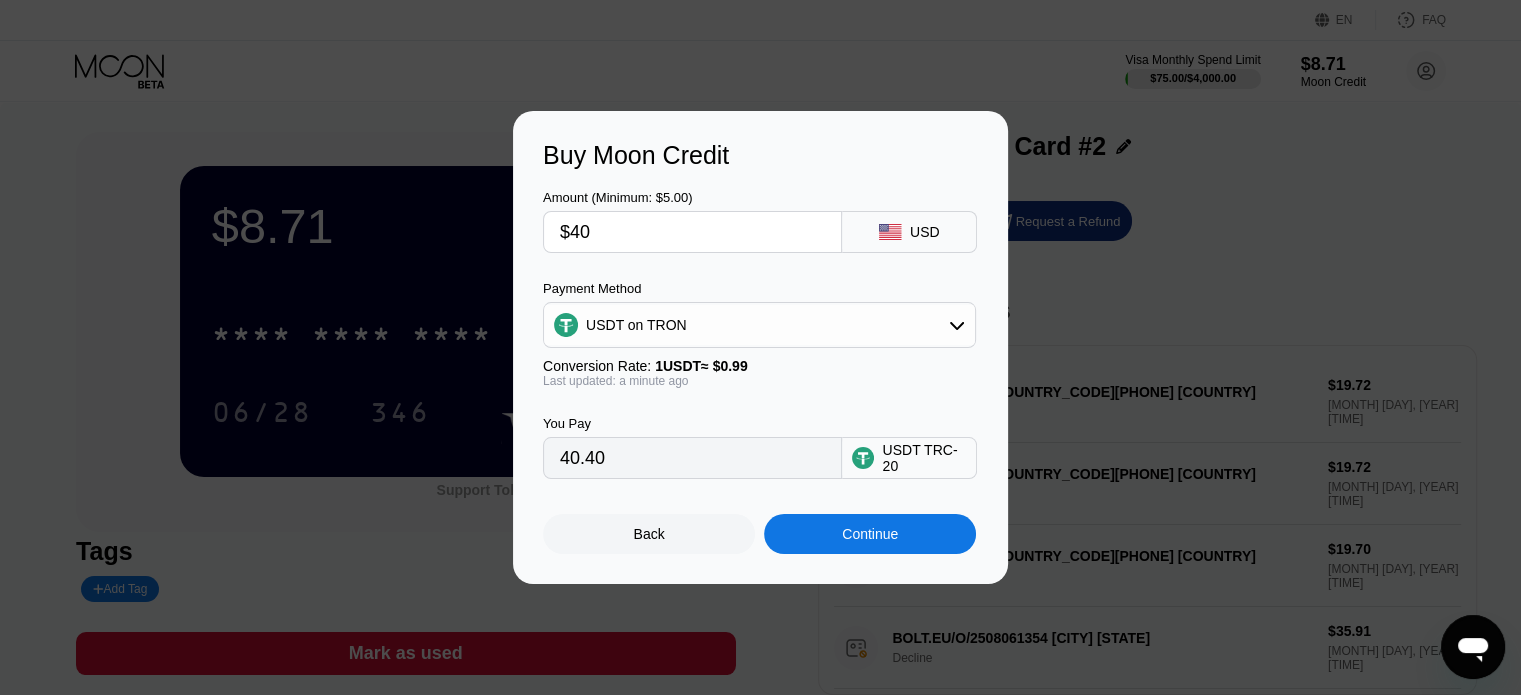 click on "40.40" at bounding box center [692, 458] 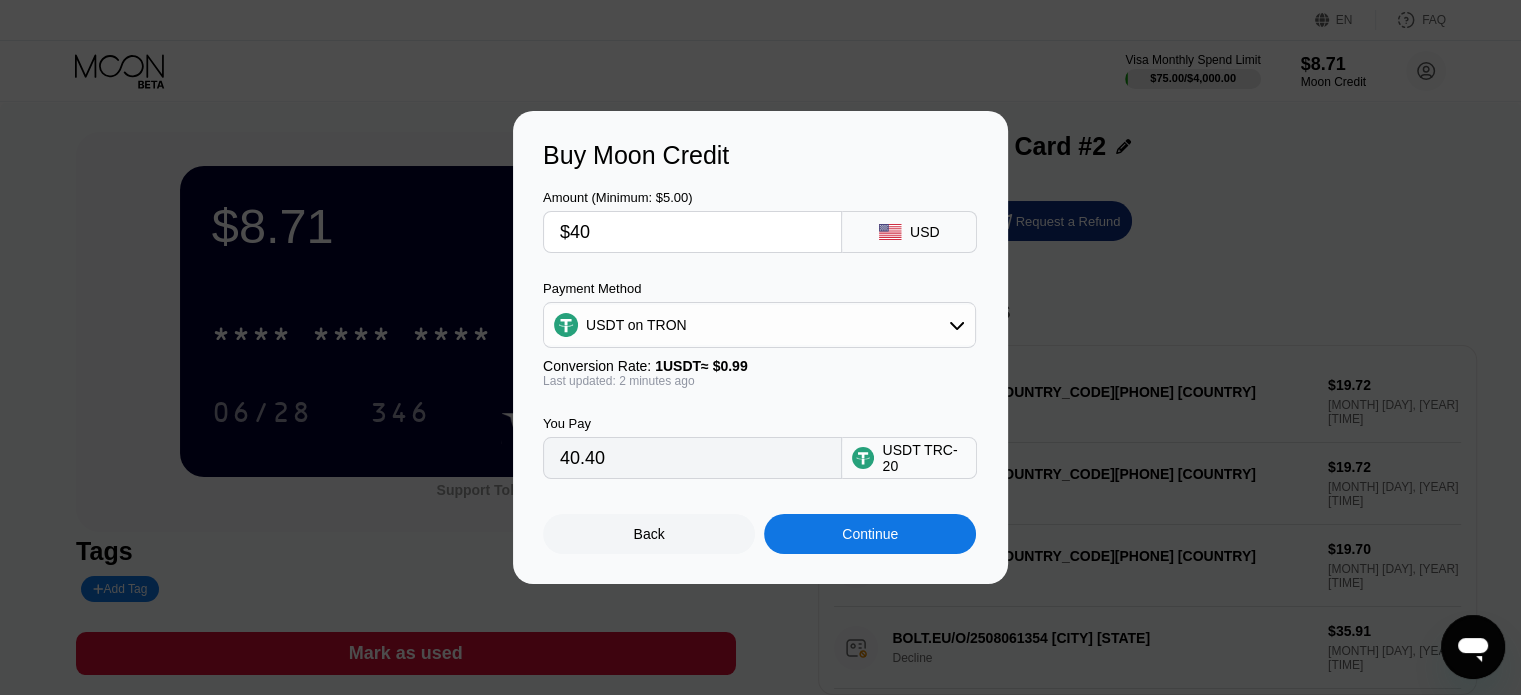 click on "Amount (Minimum: $5.00)" at bounding box center [692, 197] 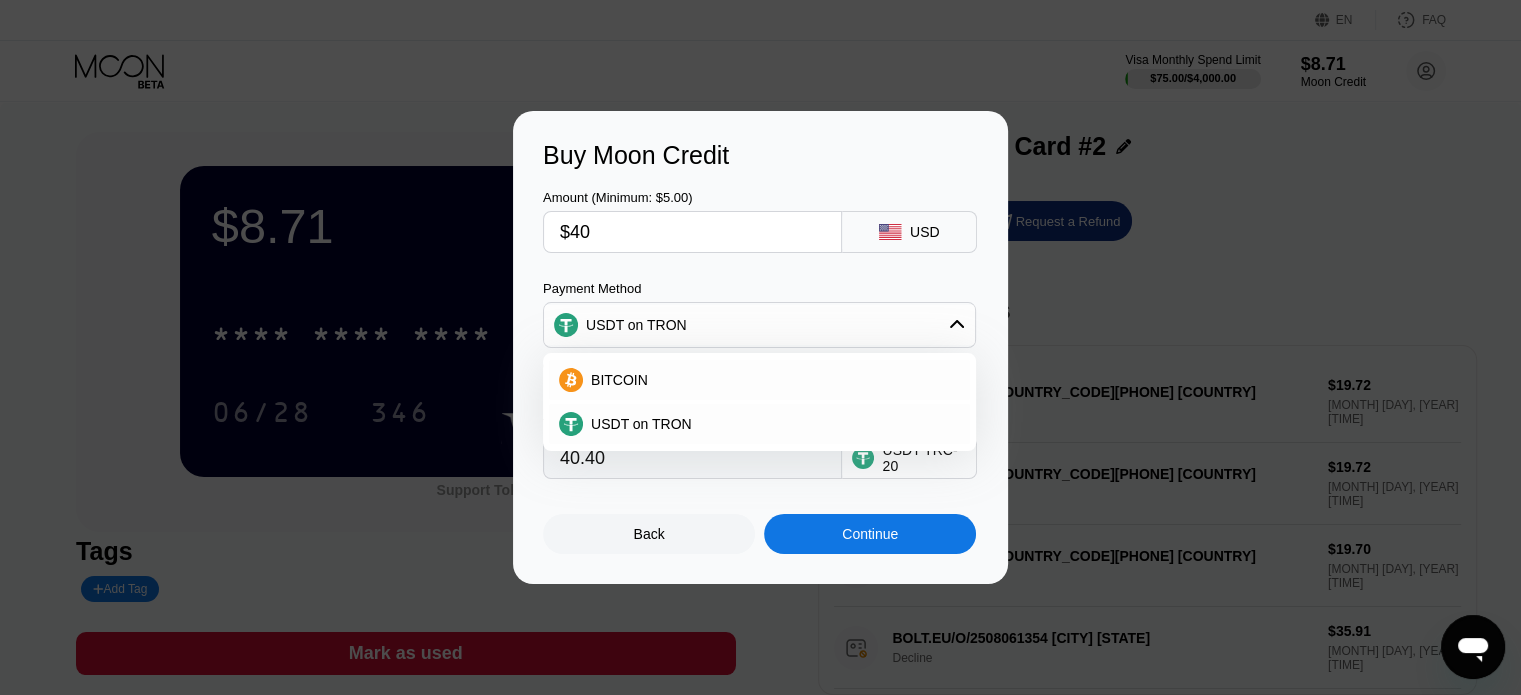 click on "USDT on TRON" at bounding box center [759, 325] 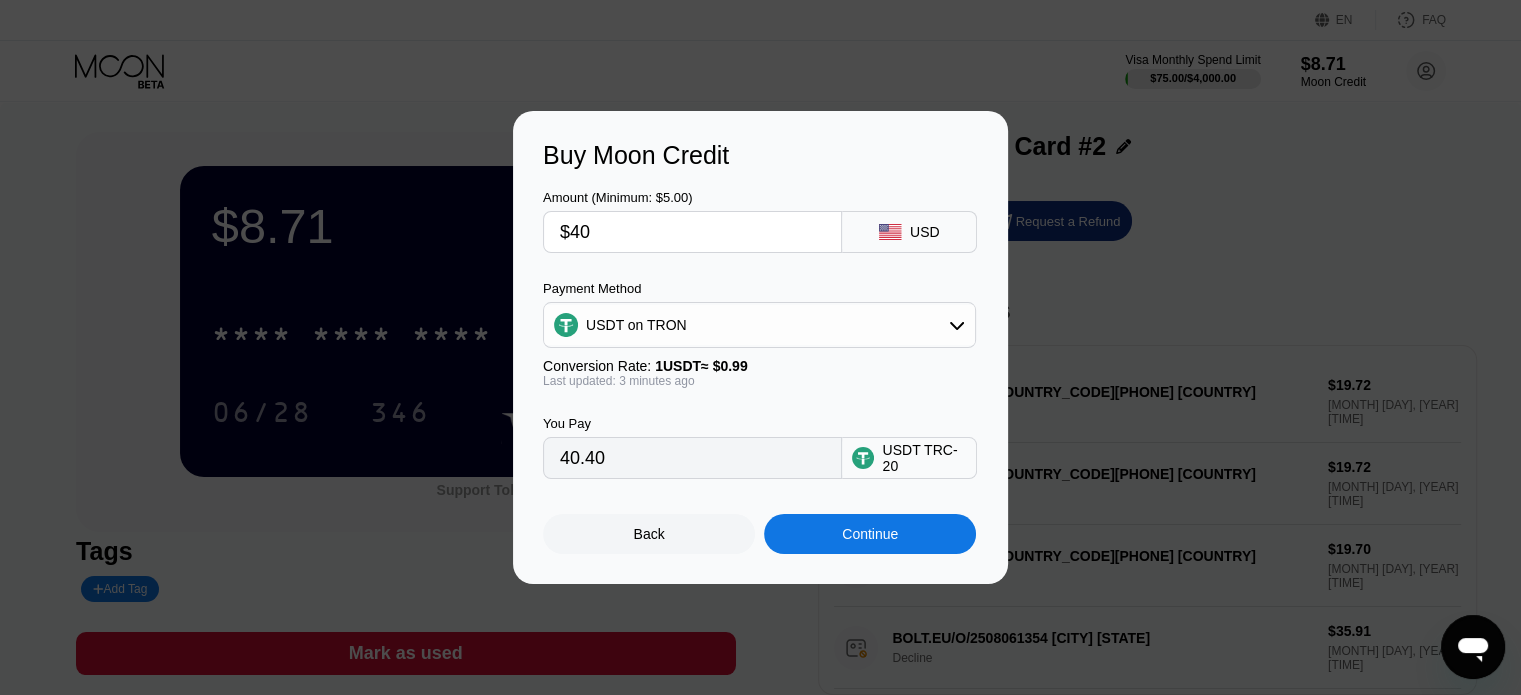 click on "Buy Moon Credit Amount (Minimum: $5.00) $40 USD Payment Method USDT on TRON Conversion Rate:   1  USDT  ≈   $0.99 Last updated:   3 minutes ago You Pay 40.40 USDT TRC-20 Back Continue" at bounding box center [760, 347] 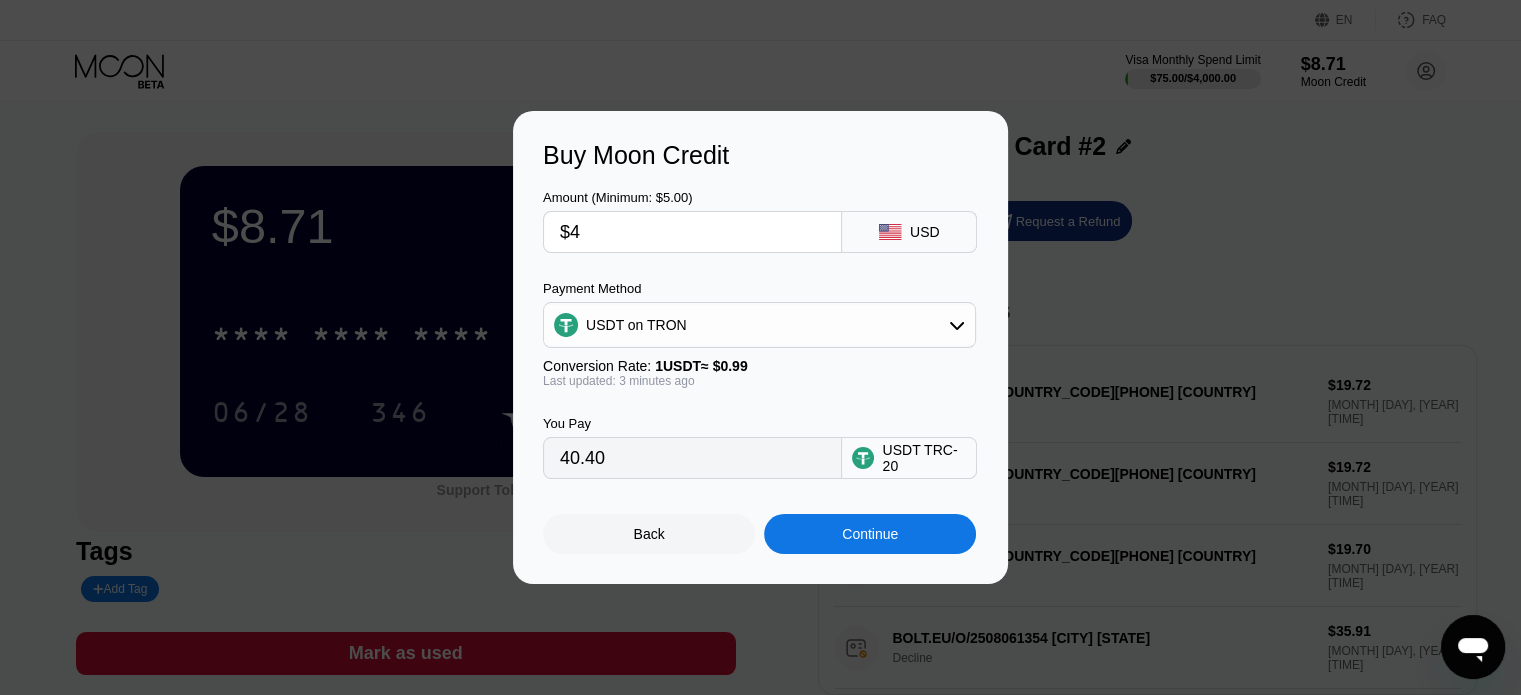 type 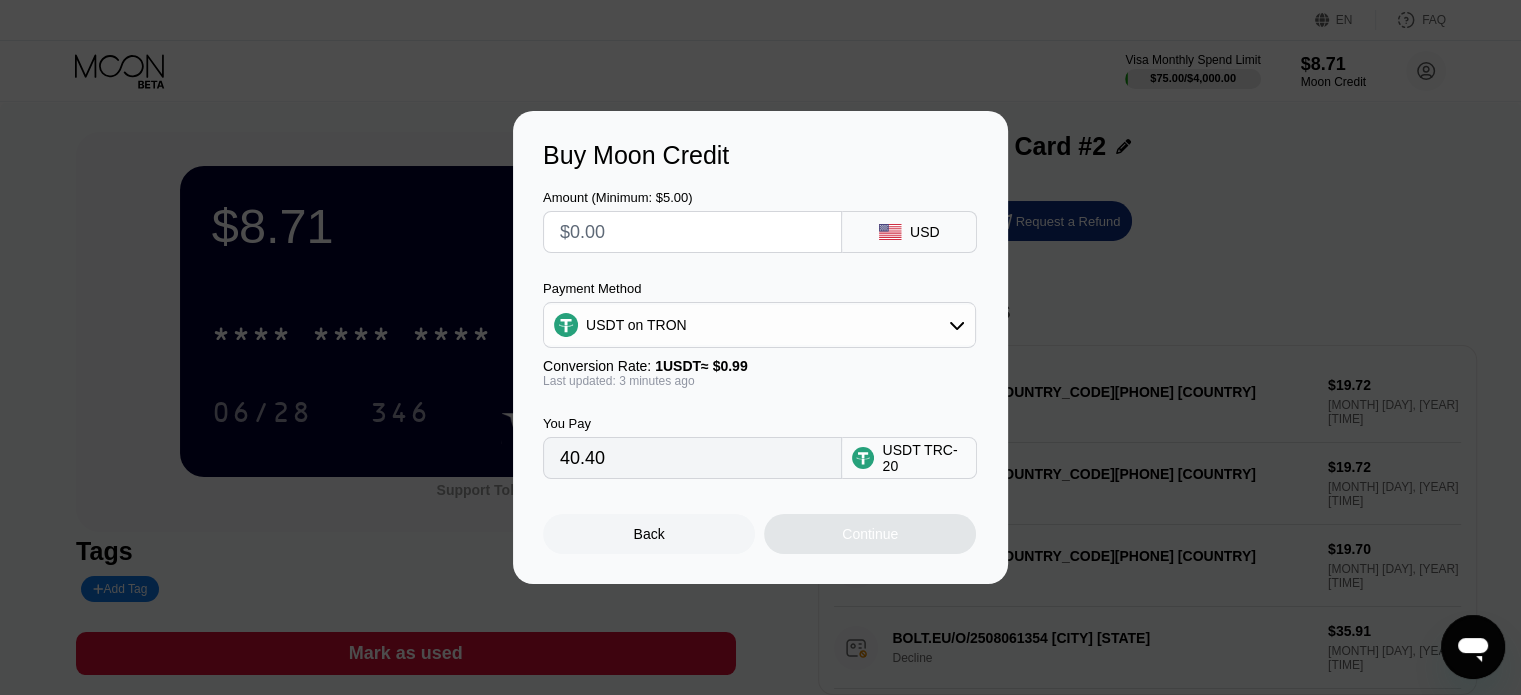 type on "0.00" 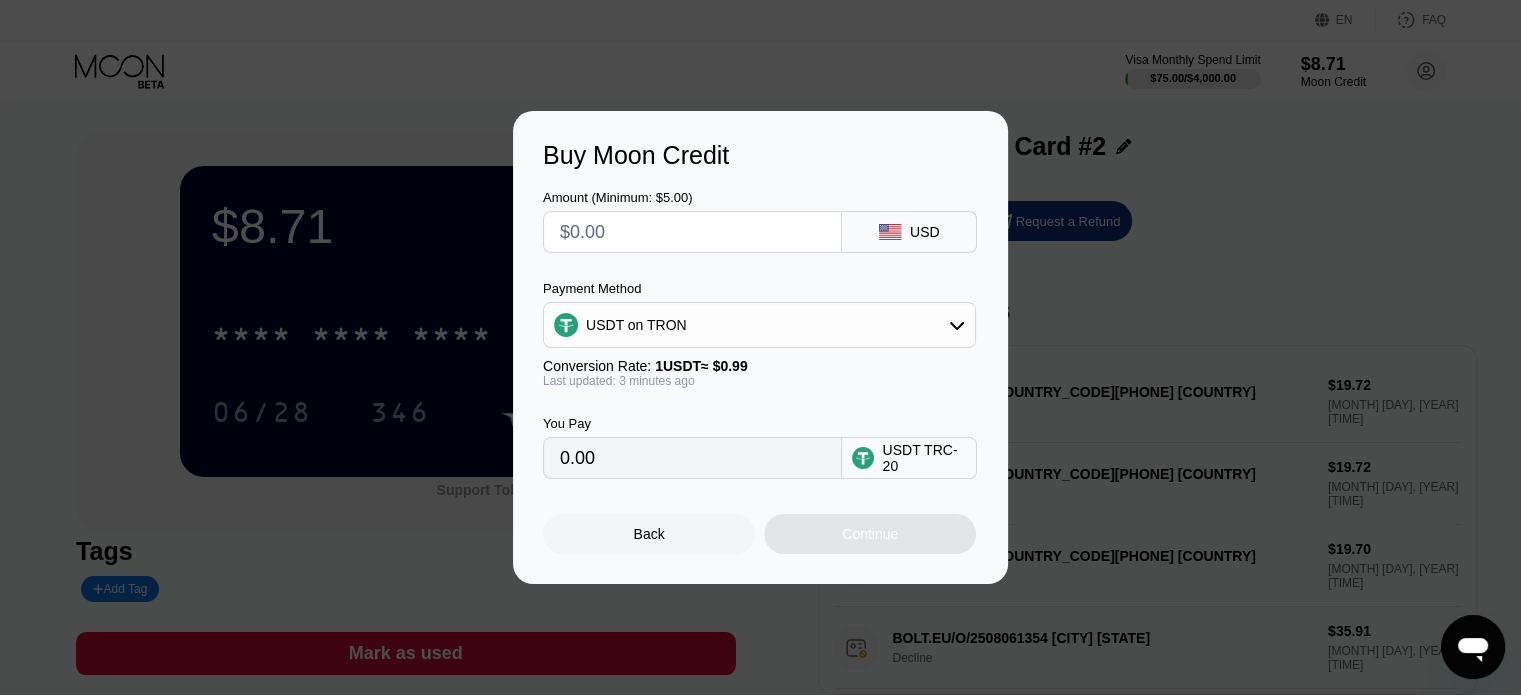type on "$3" 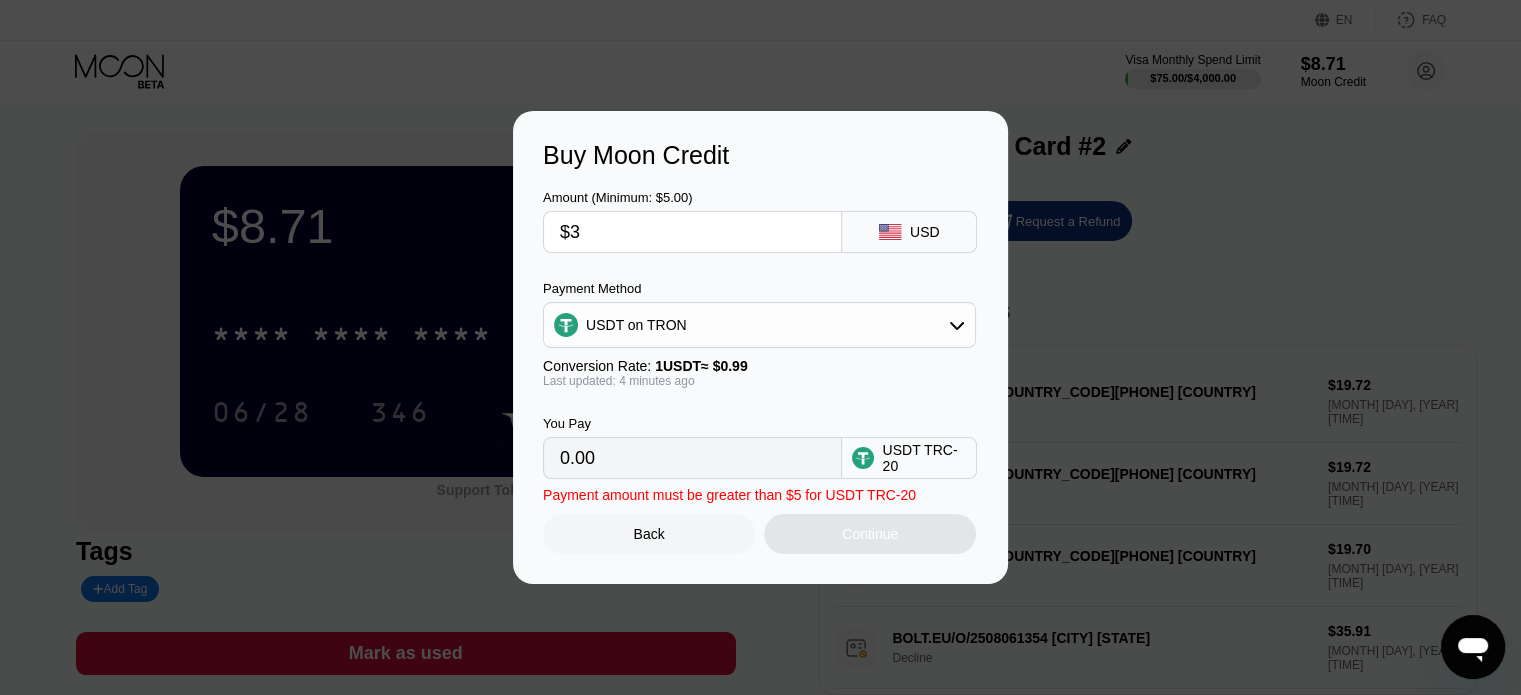 type on "3.03" 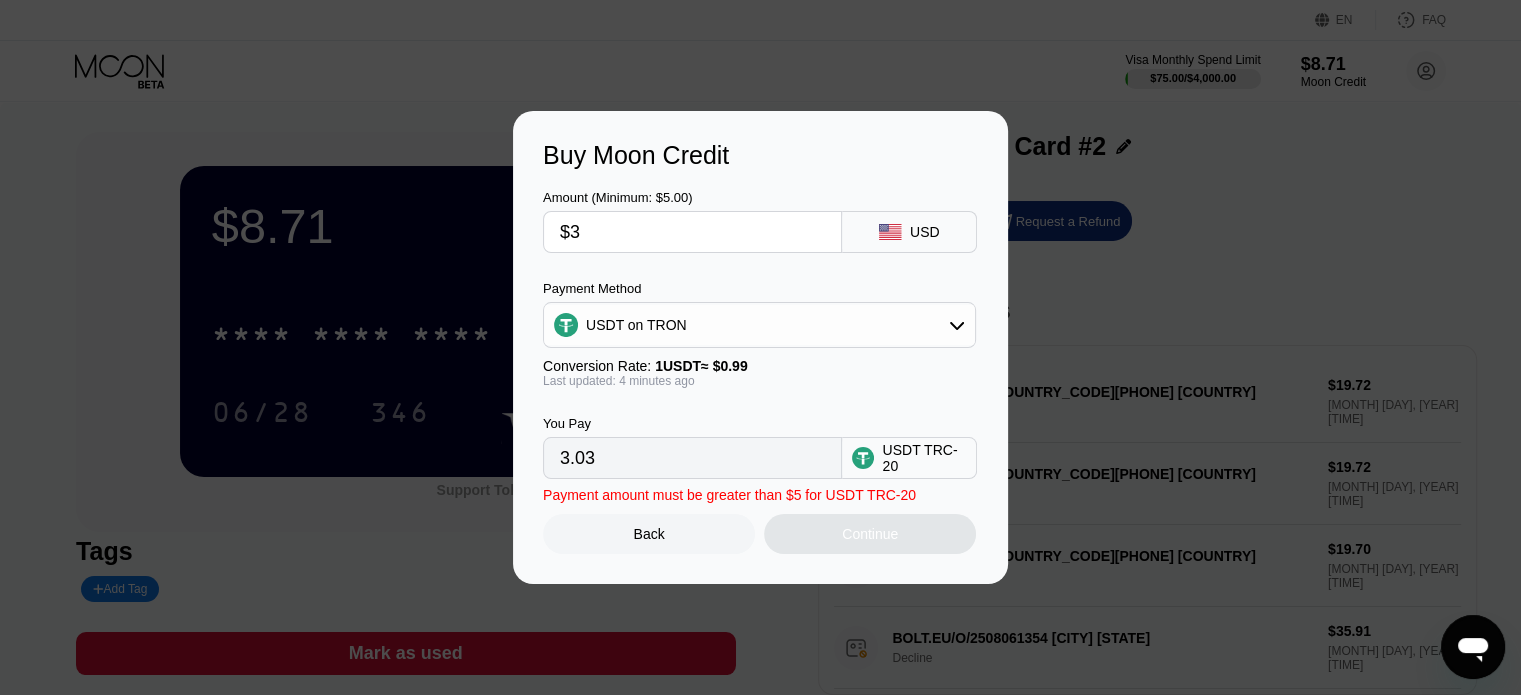 type on "$35" 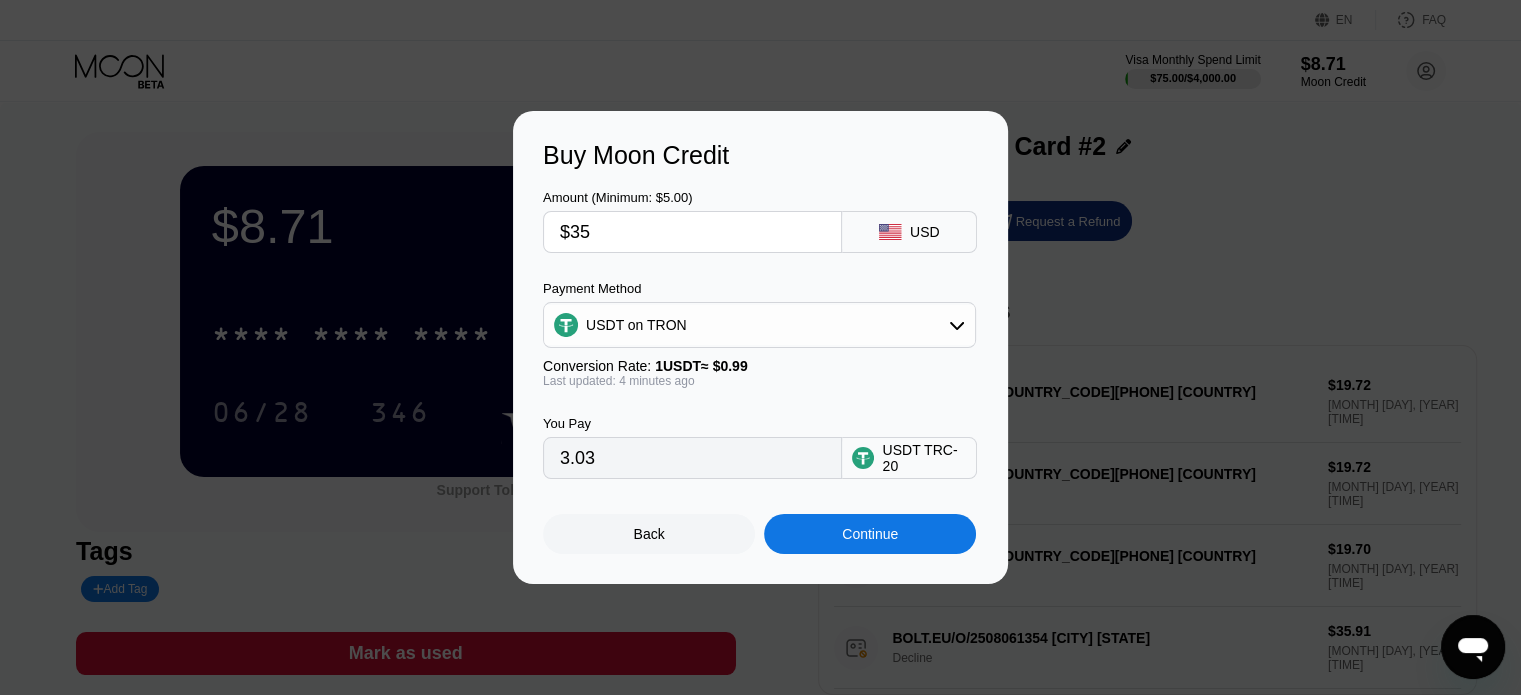 type on "35.35" 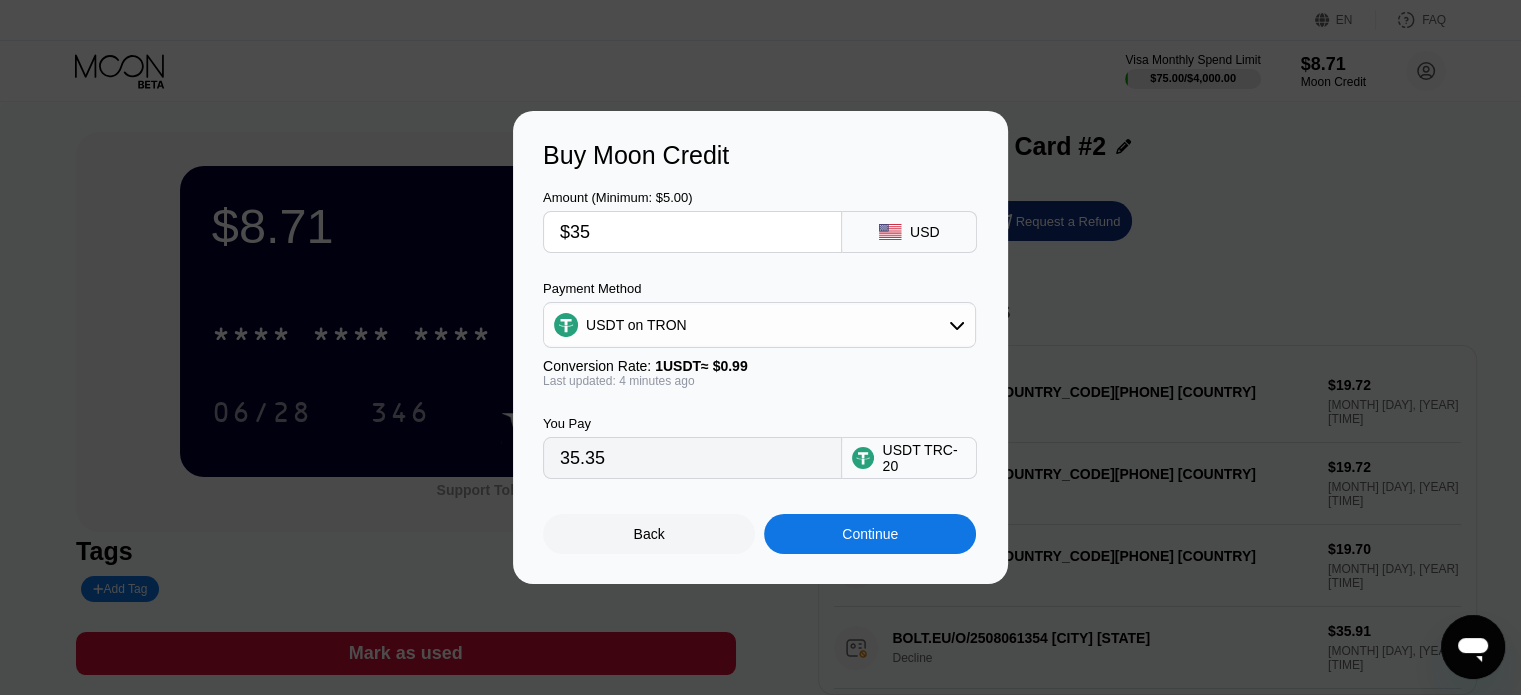 type on "$35" 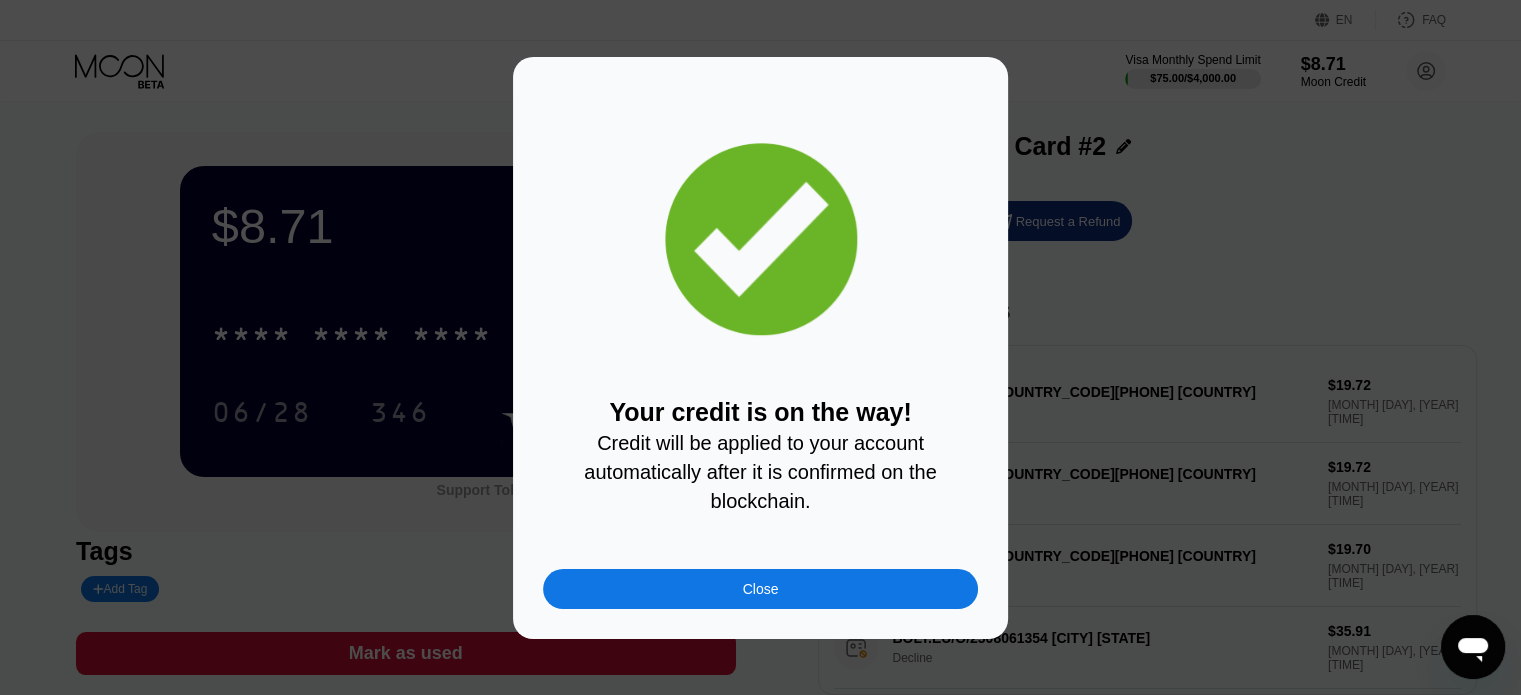click on "Close" at bounding box center (760, 589) 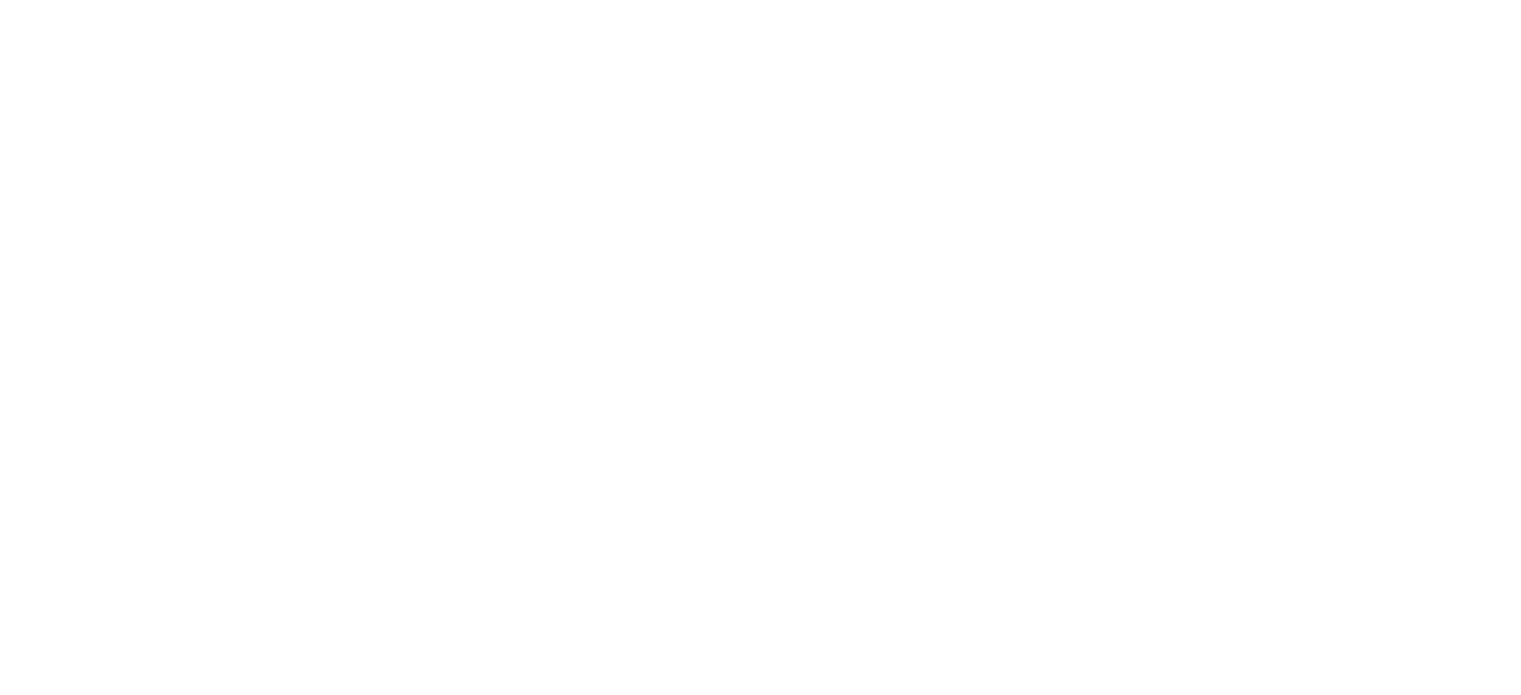 scroll, scrollTop: 0, scrollLeft: 0, axis: both 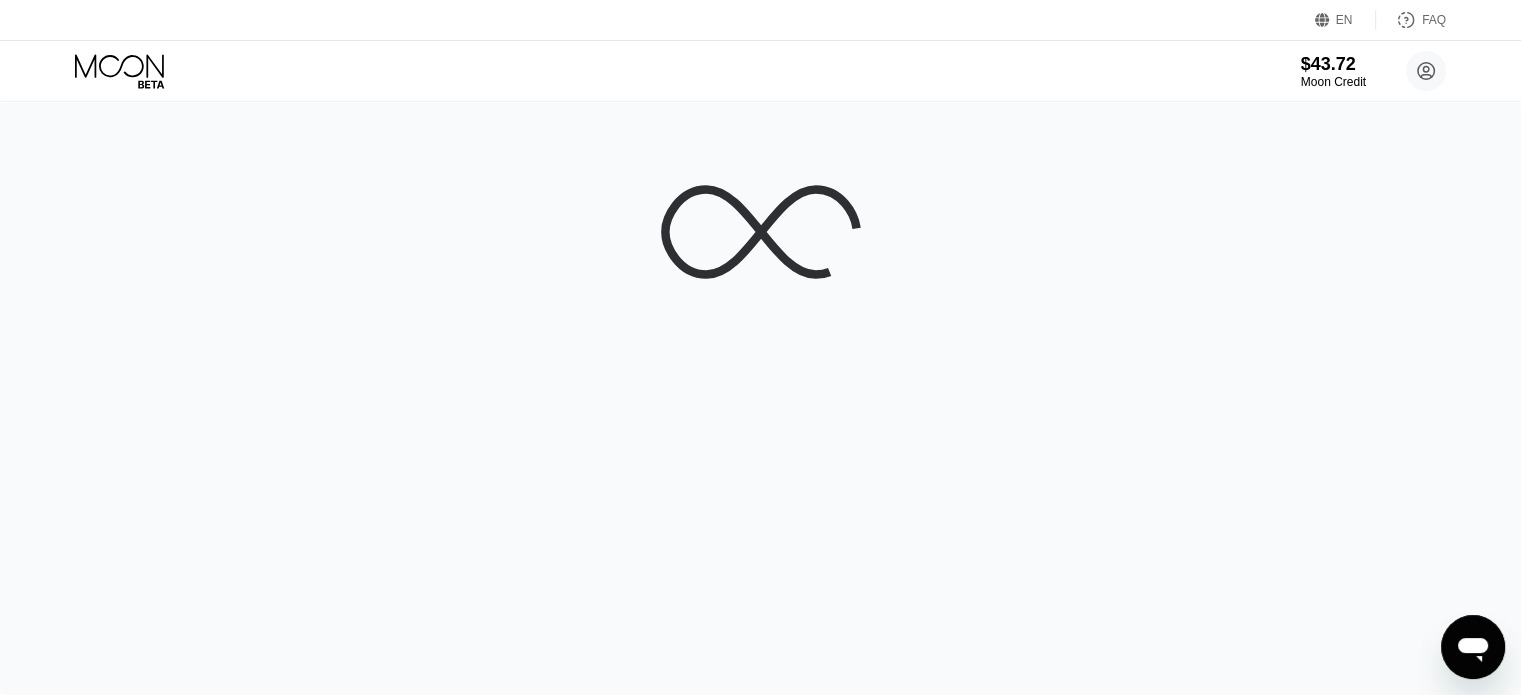 click on "$43.72 Moon Credit [EMAIL]  Home Settings Support Careers About Us Log out Privacy policy Terms" at bounding box center [760, 71] 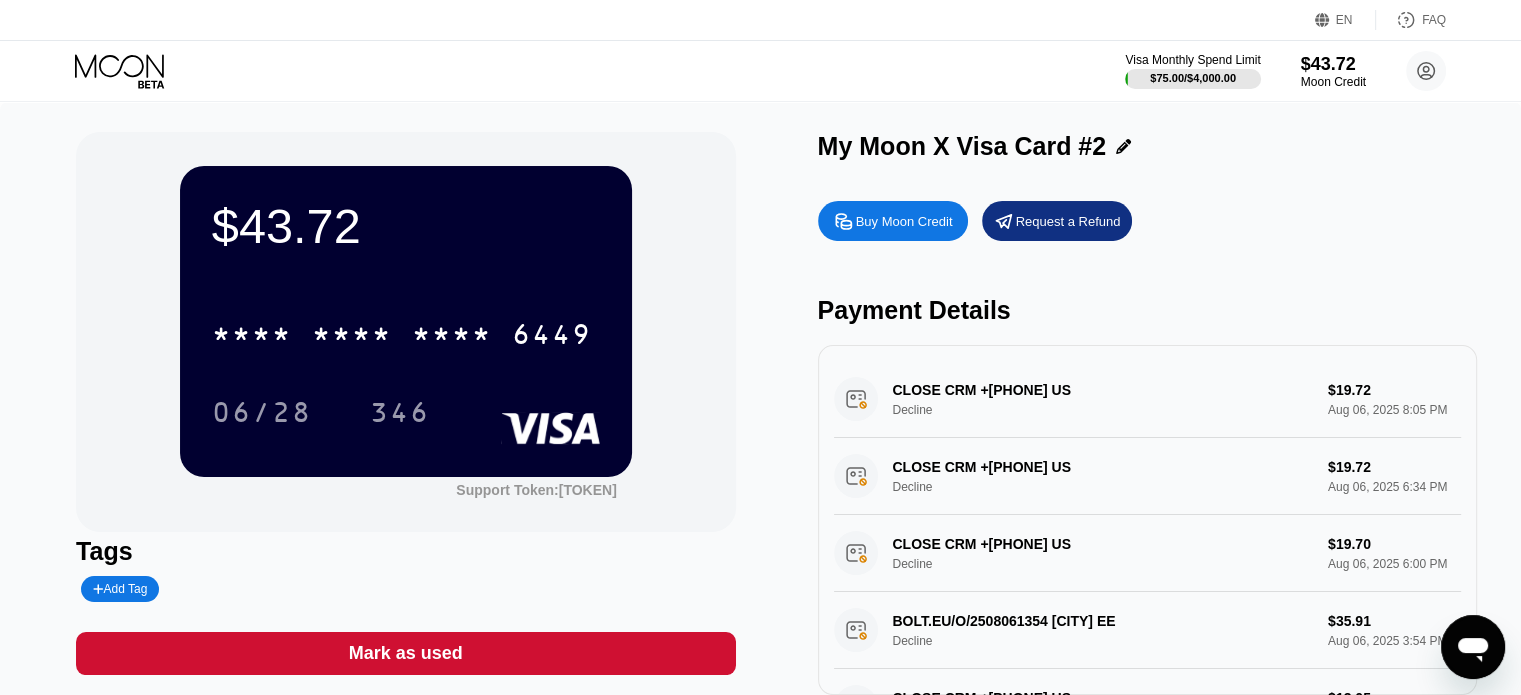 click on "Buy Moon Credit Request a Refund" at bounding box center (1147, 221) 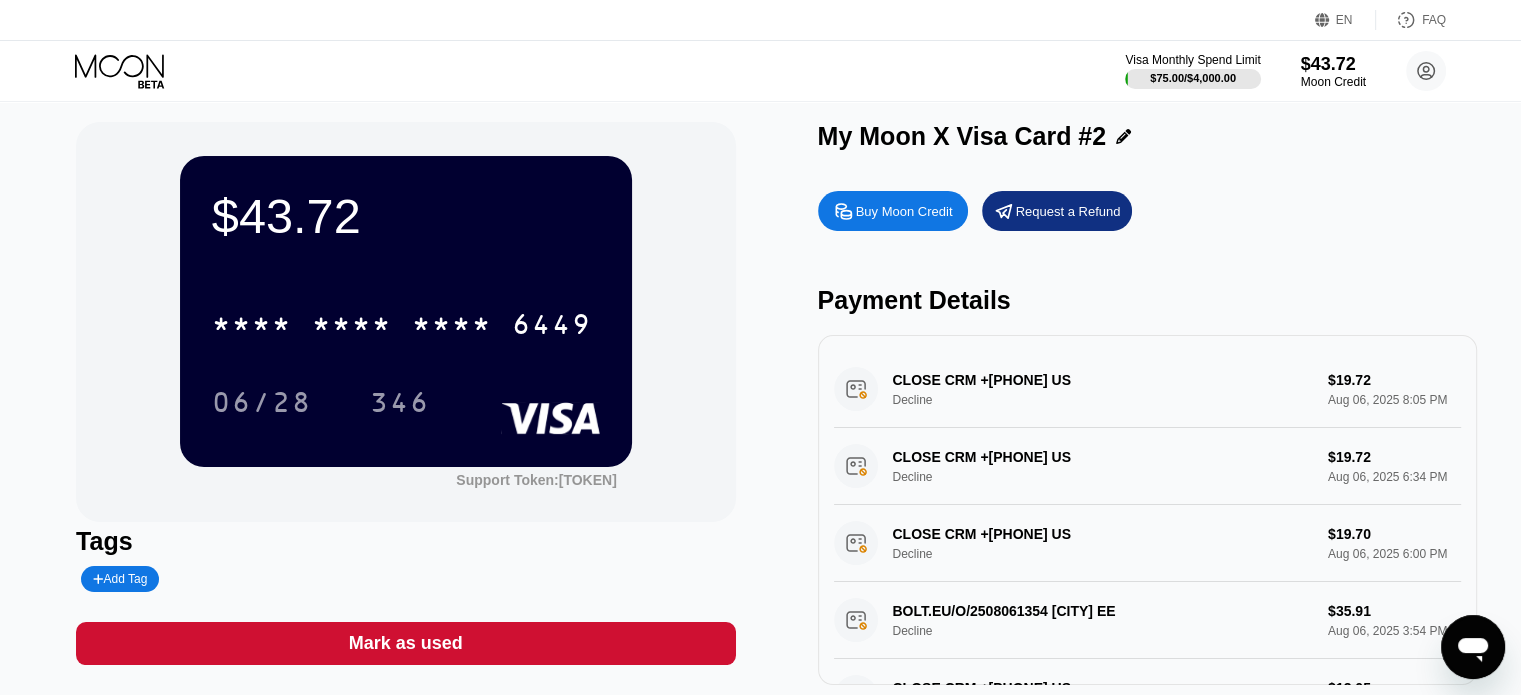 scroll, scrollTop: 0, scrollLeft: 0, axis: both 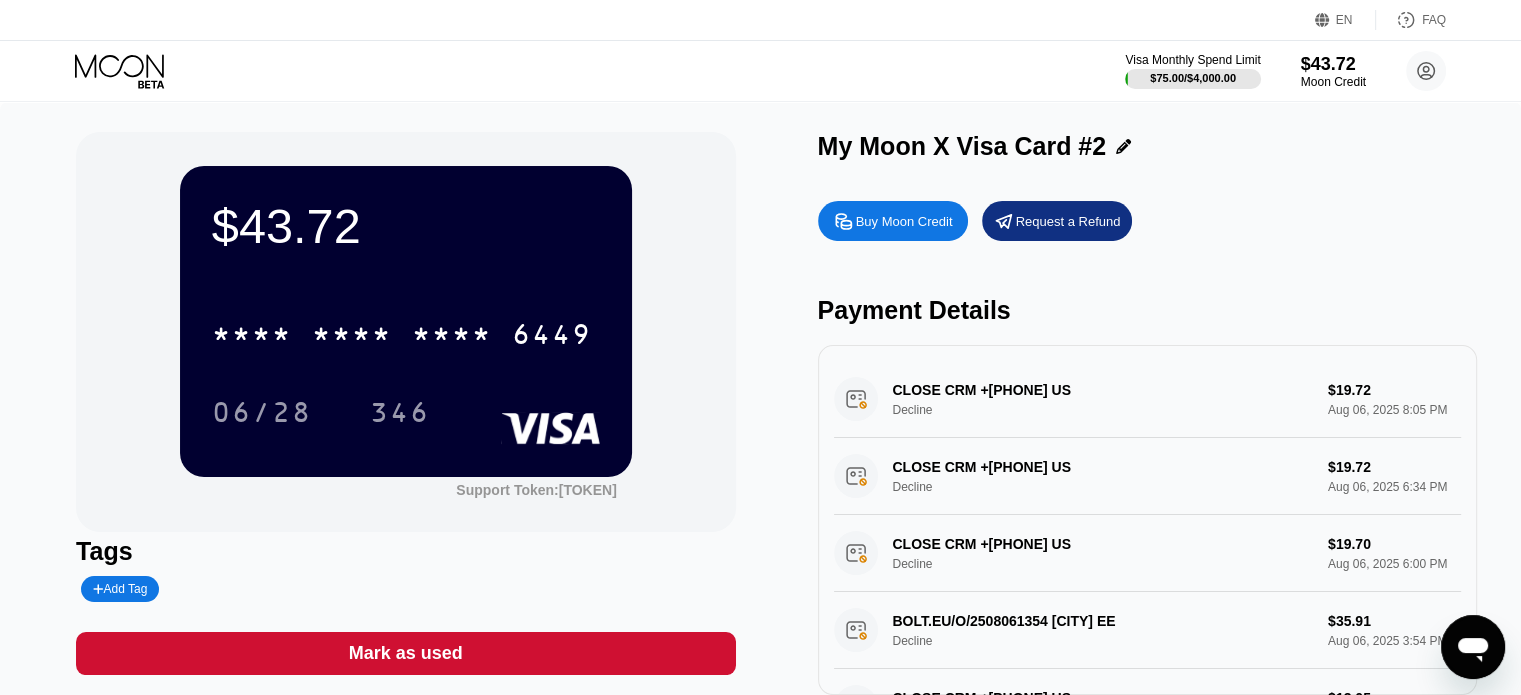 click on "My Moon X Visa Card #2" at bounding box center [962, 146] 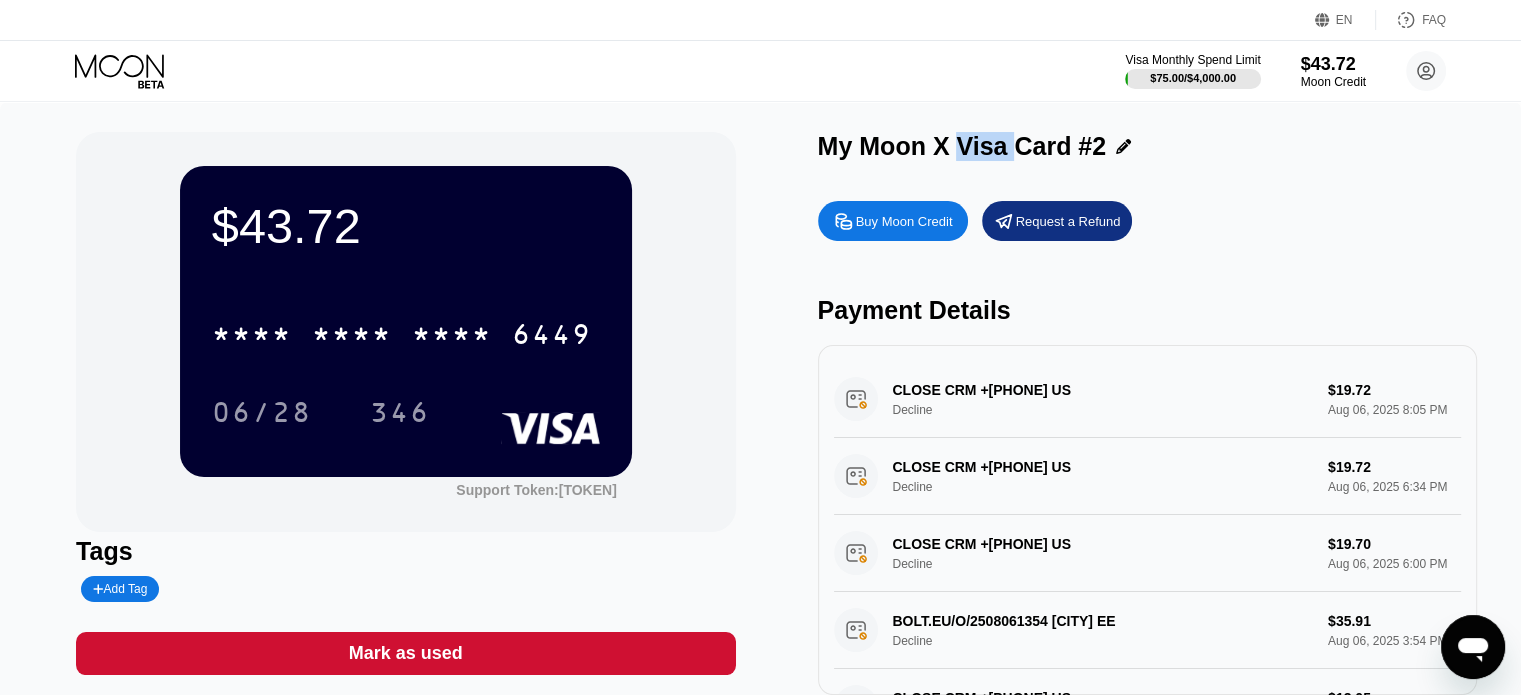 click on "My Moon X Visa Card #2" at bounding box center (962, 146) 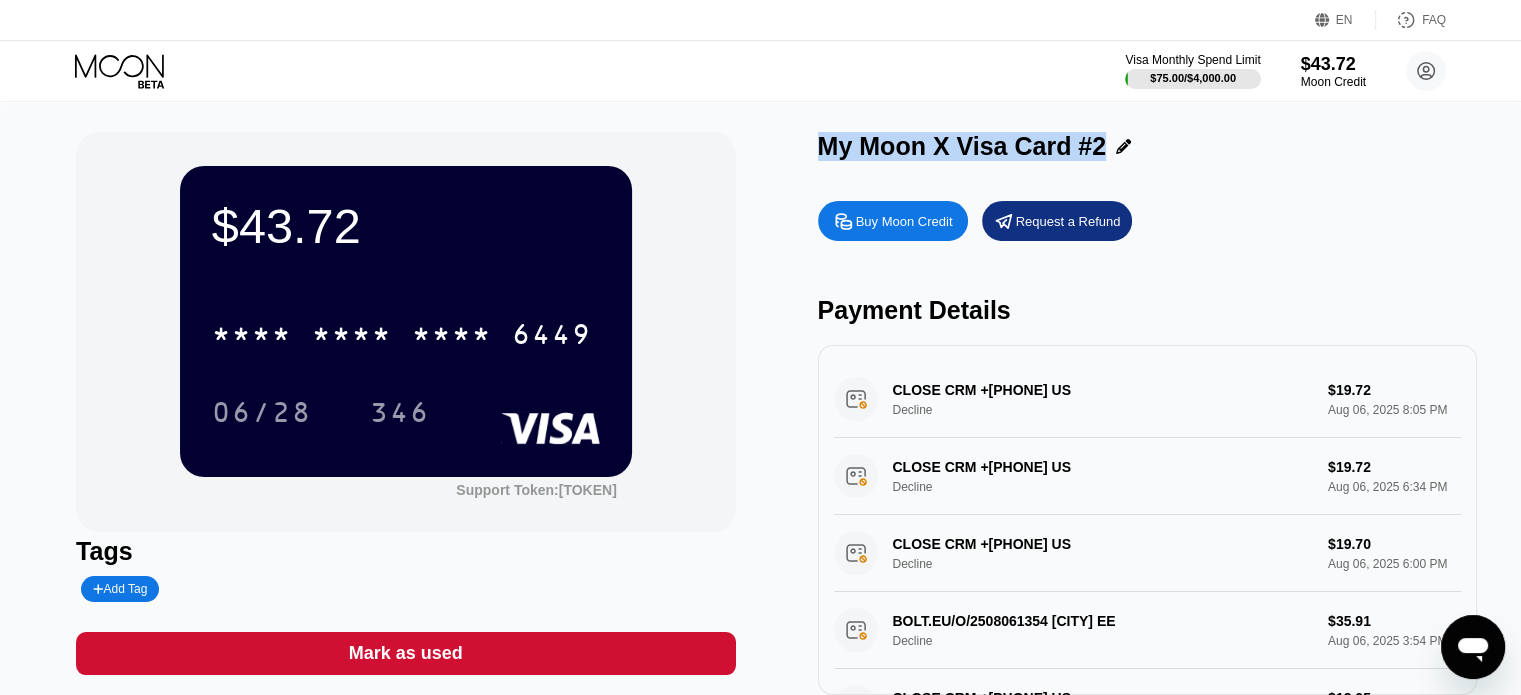 click on "My Moon X Visa Card #2" at bounding box center [962, 146] 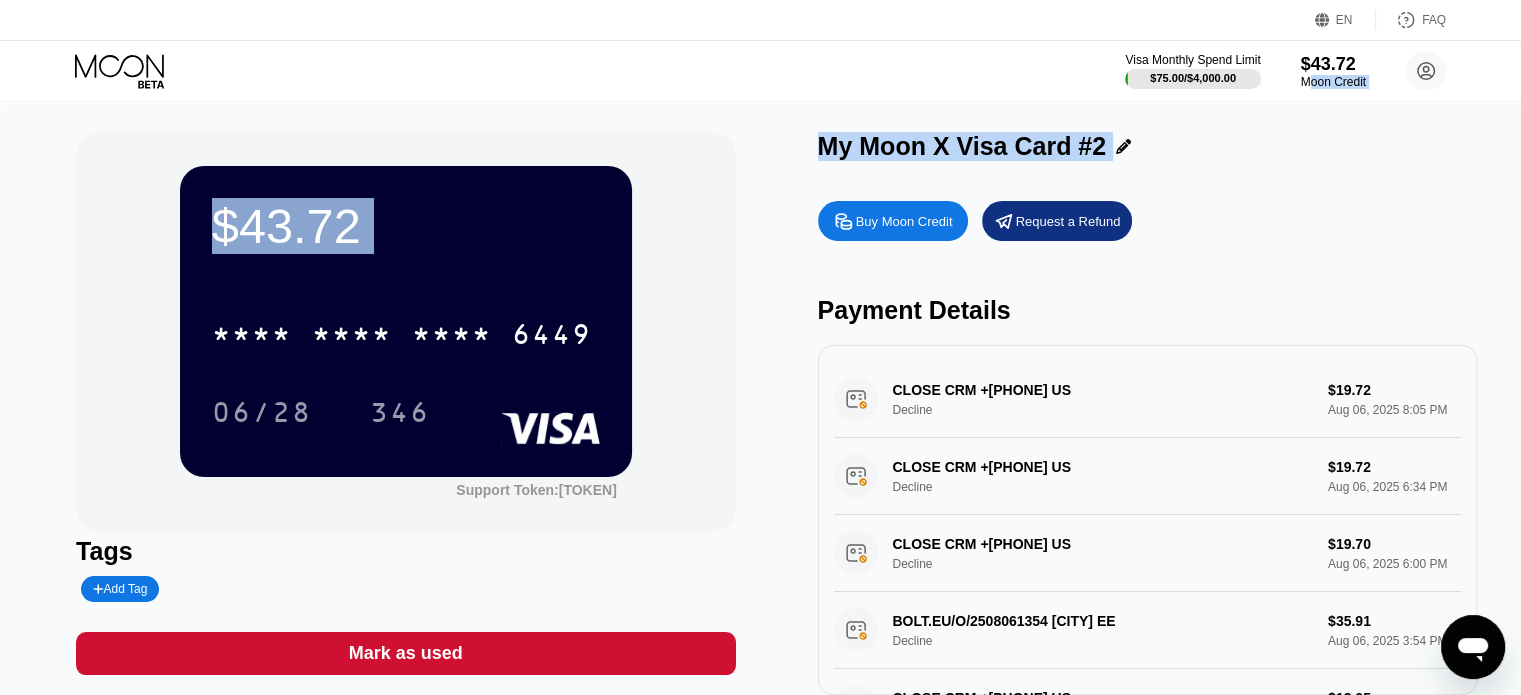 drag, startPoint x: 1312, startPoint y: 101, endPoint x: 1328, endPoint y: 121, distance: 25.612497 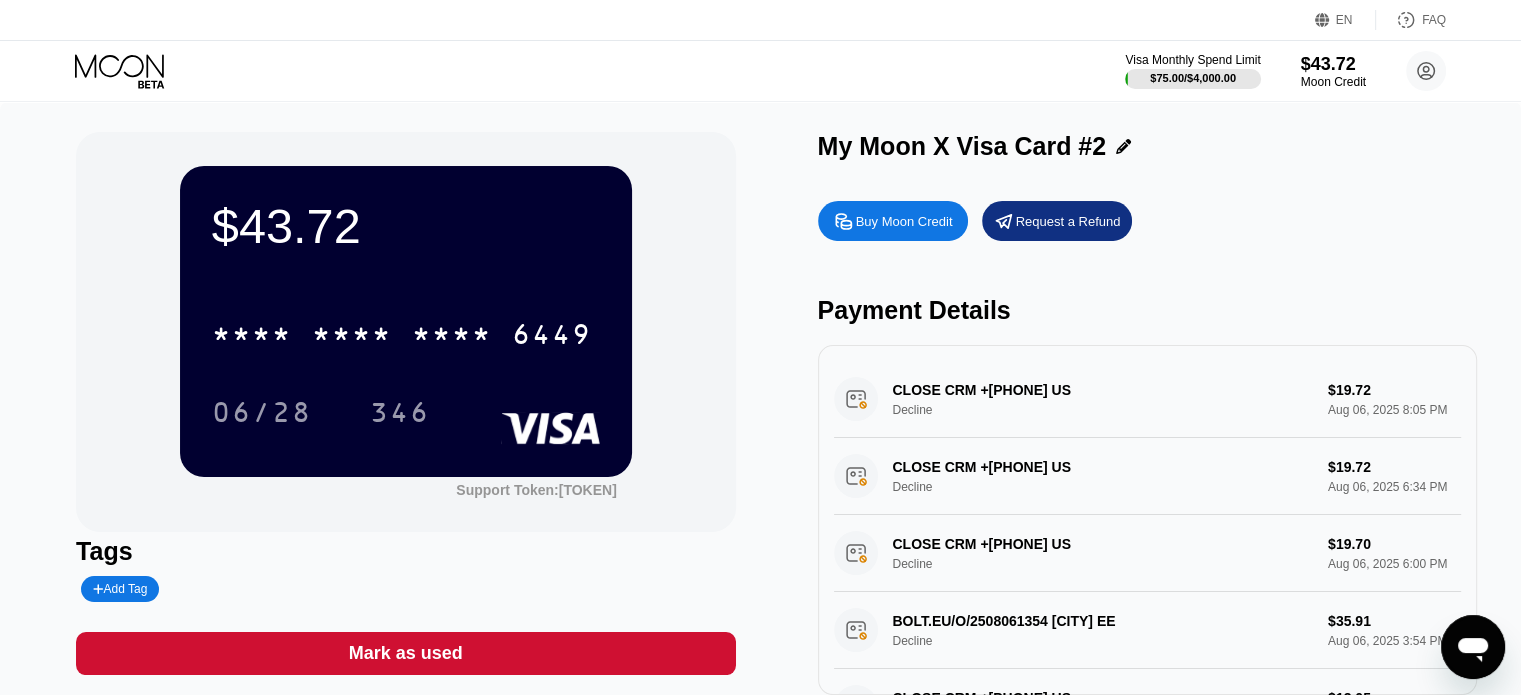 click on "Visa Monthly Spend Limit $75.00 / $4,000.00 $43.72 Moon Credit [EMAIL]  Home Settings Support Careers About Us Log out Privacy policy Terms" at bounding box center [760, 71] 